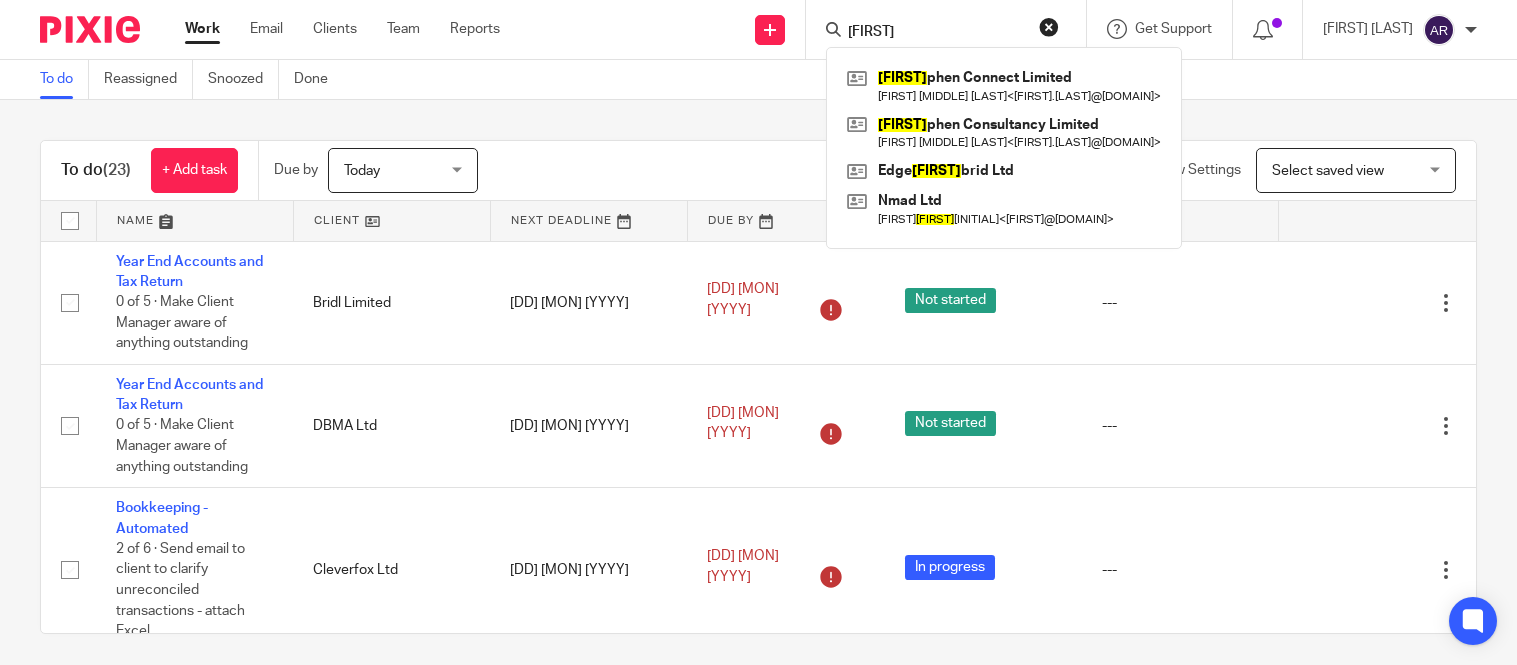 scroll, scrollTop: 0, scrollLeft: 0, axis: both 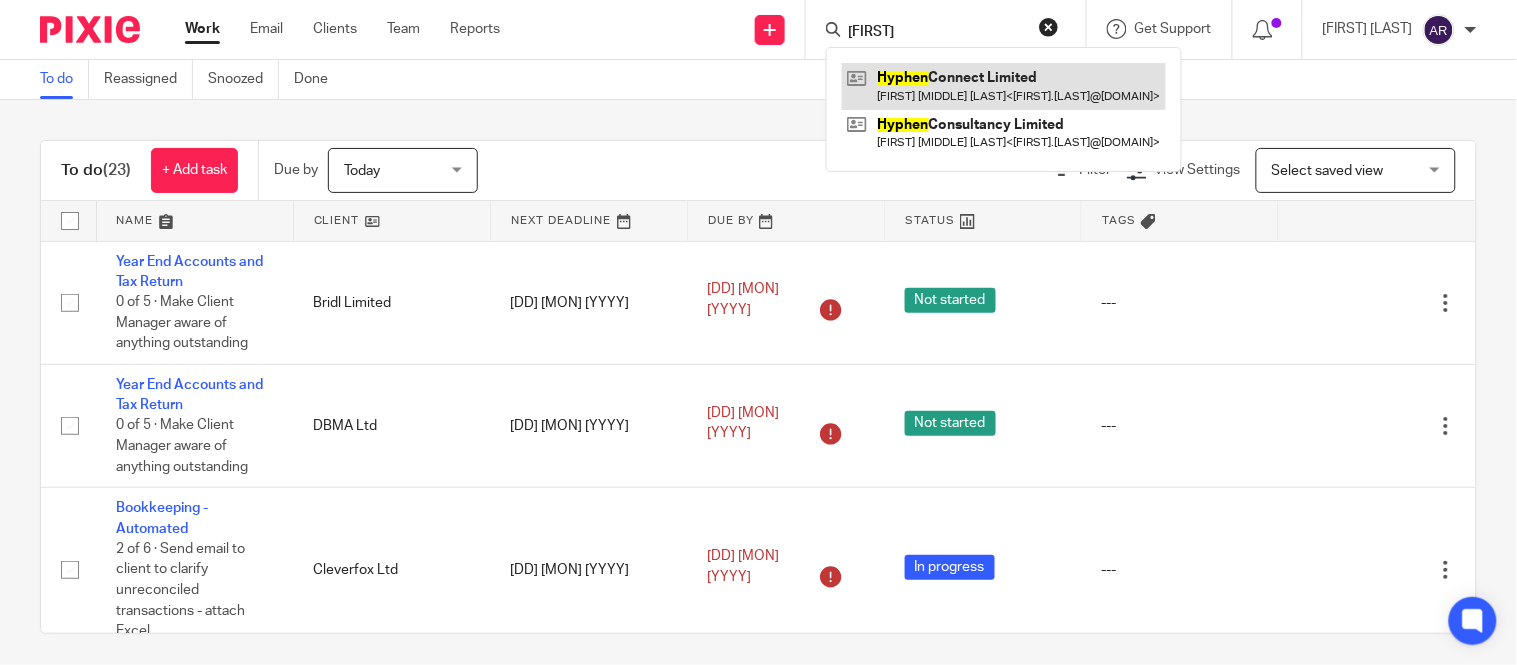type on "hyohen" 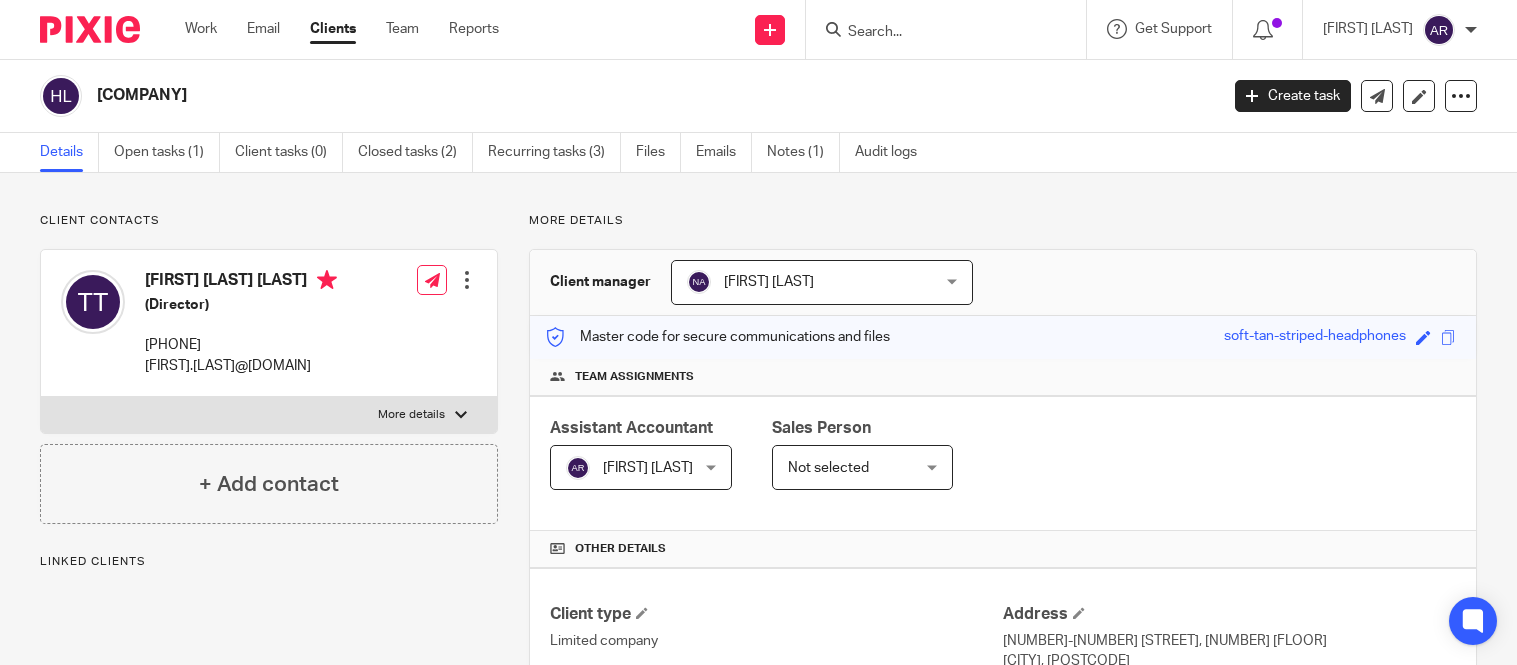 scroll, scrollTop: 0, scrollLeft: 0, axis: both 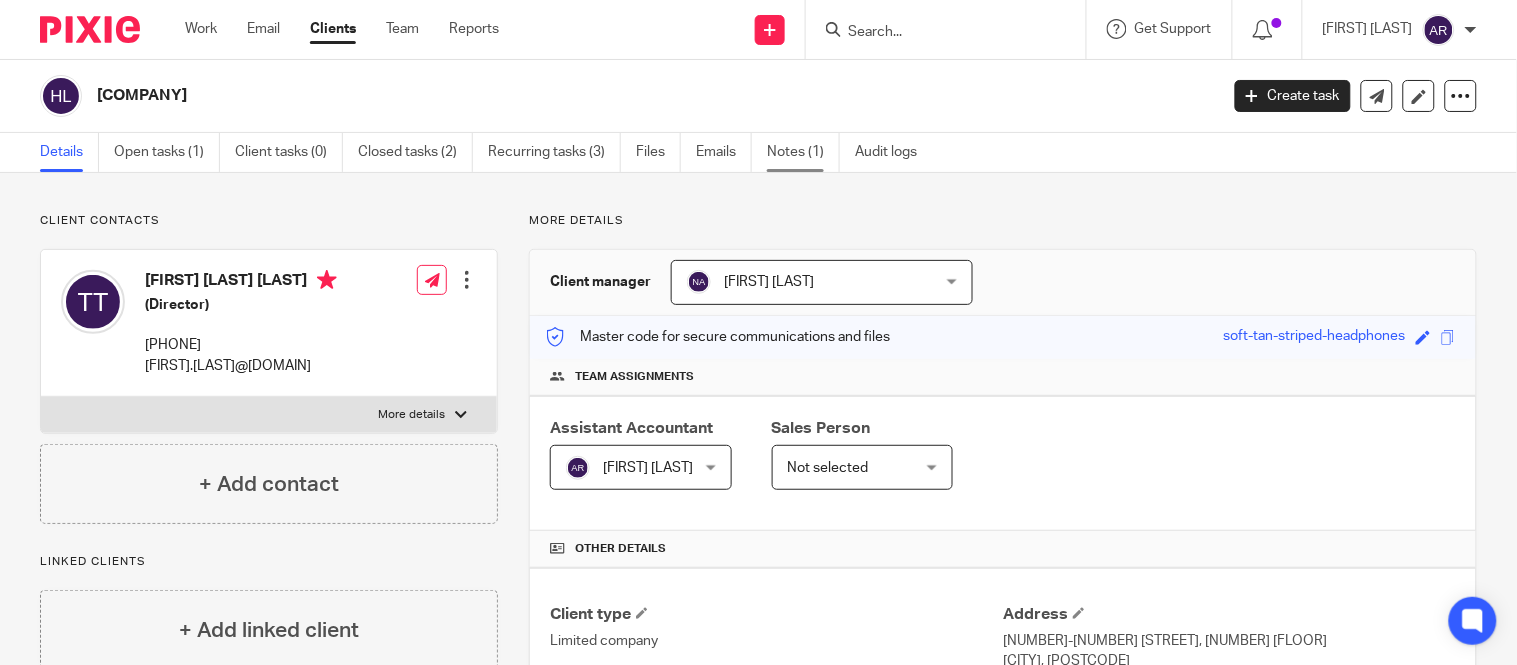click on "Notes (1)" at bounding box center [803, 152] 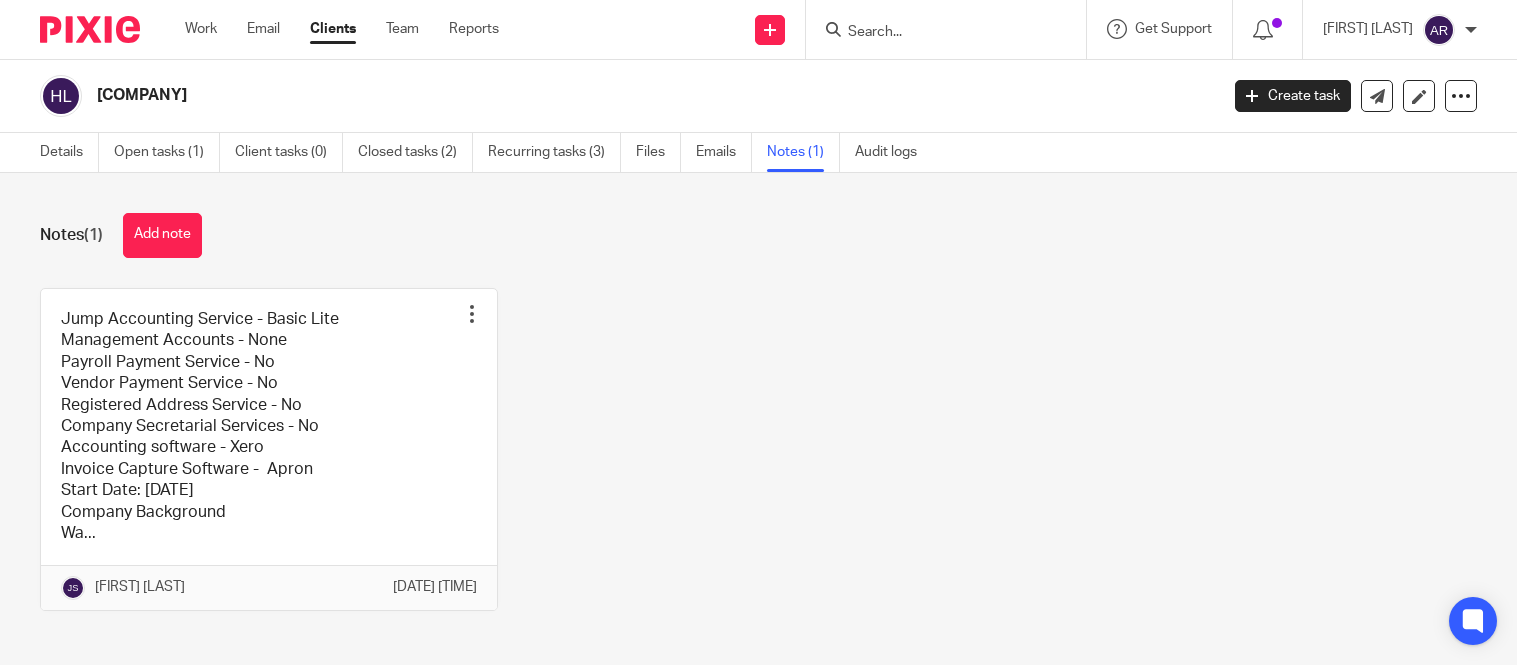 scroll, scrollTop: 0, scrollLeft: 0, axis: both 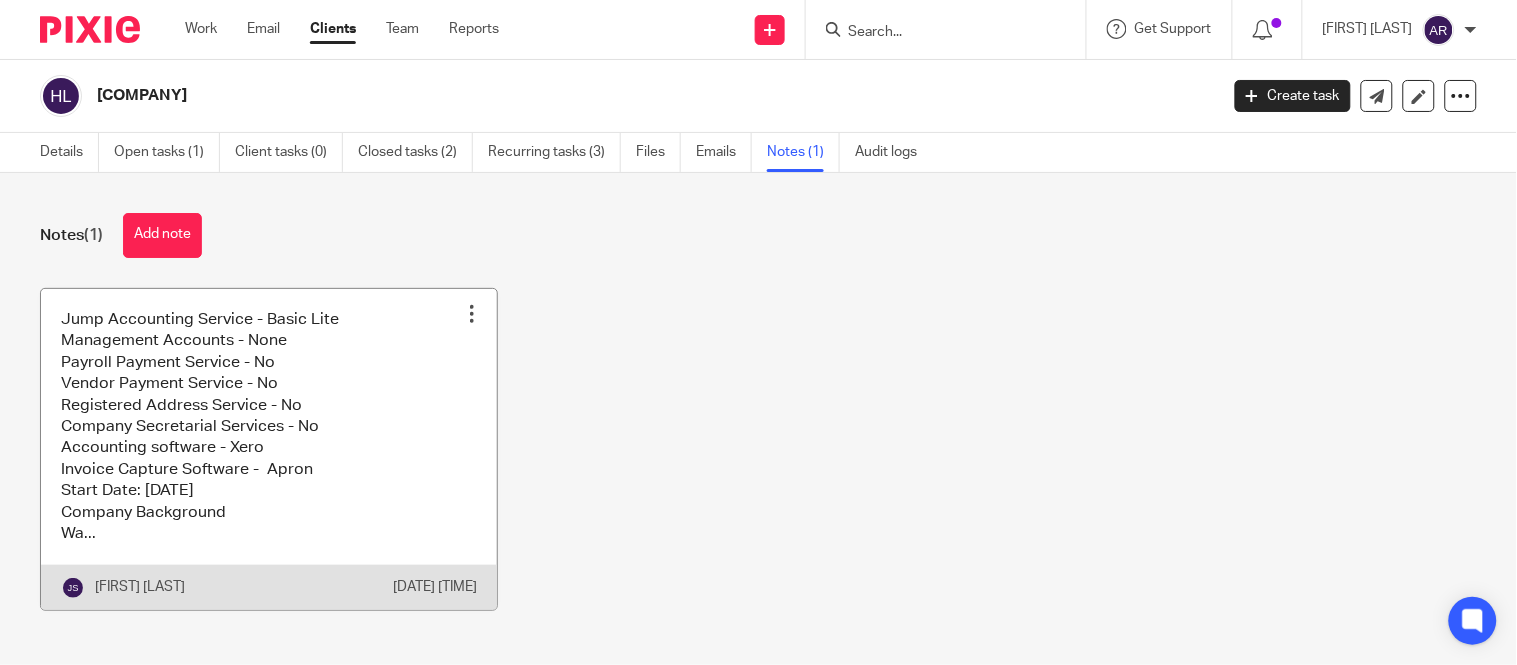 click at bounding box center [269, 449] 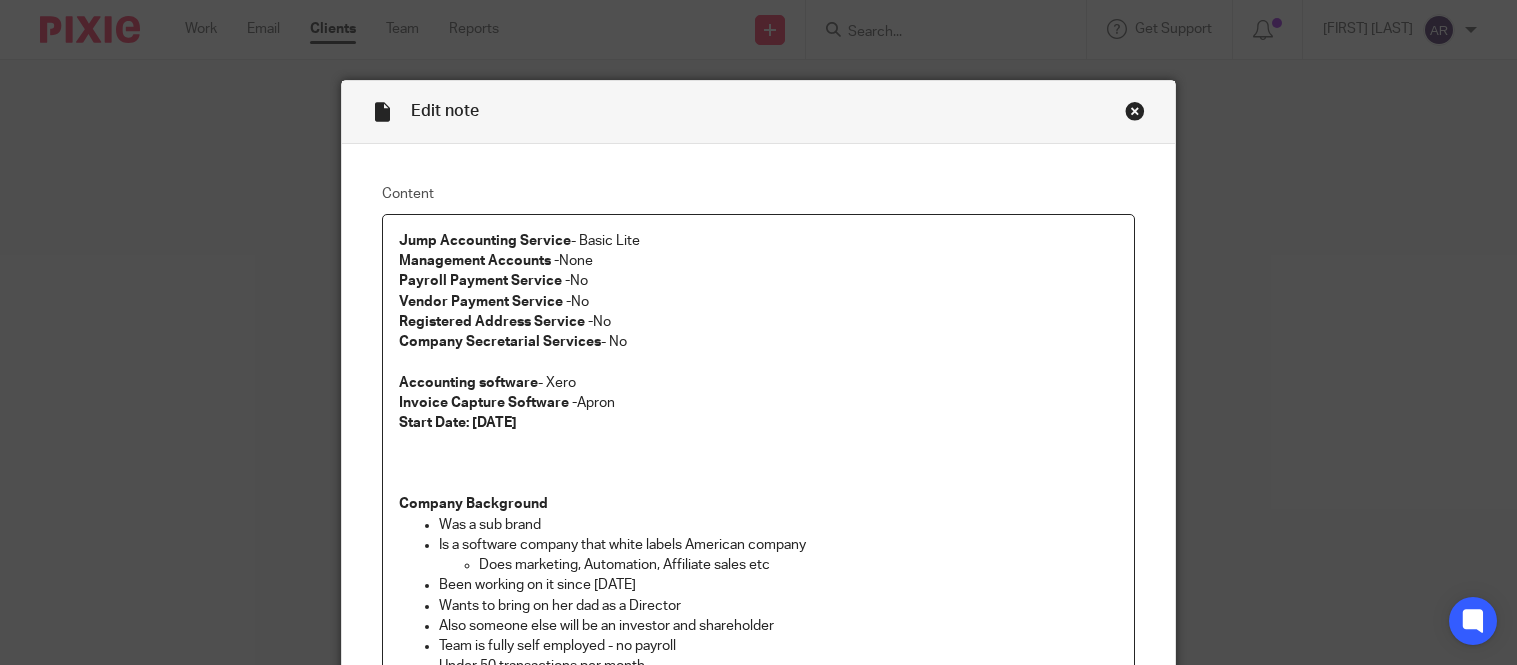 scroll, scrollTop: 0, scrollLeft: 0, axis: both 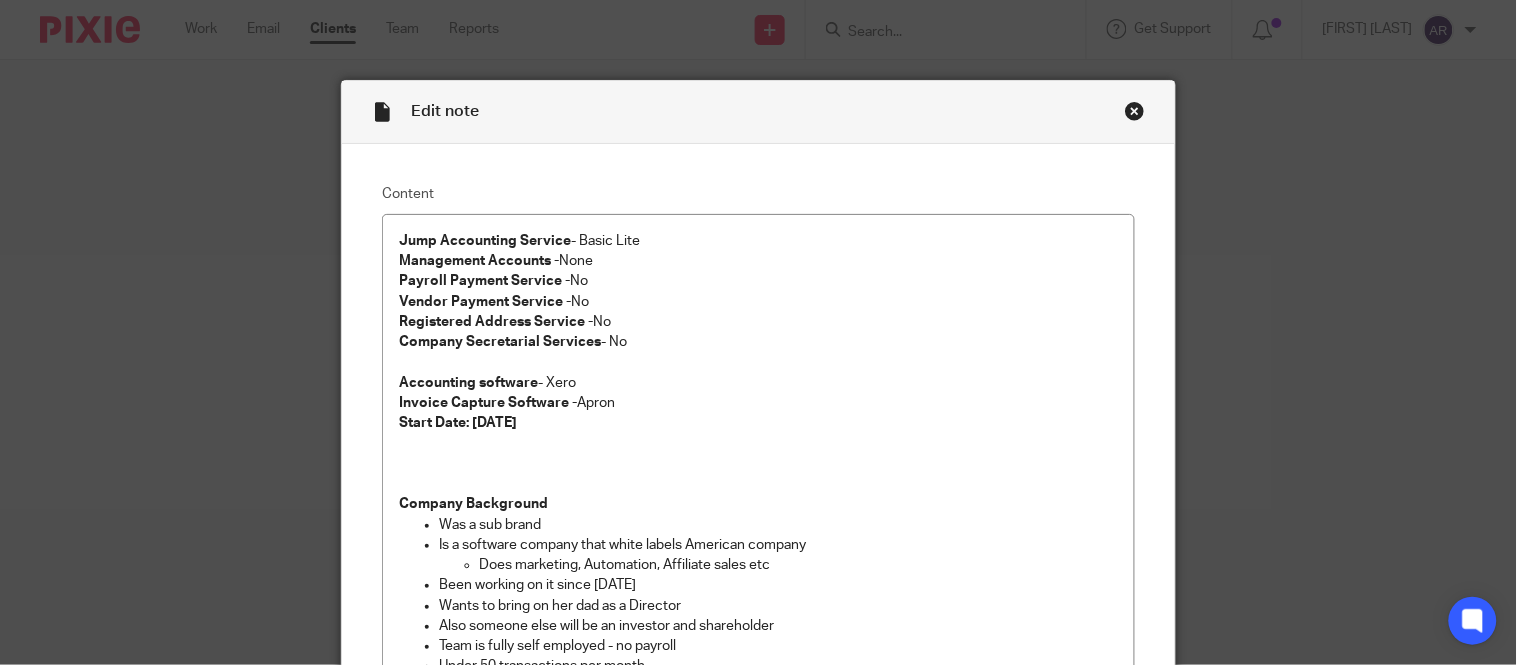 drag, startPoint x: 1130, startPoint y: 107, endPoint x: 1032, endPoint y: 33, distance: 122.80065 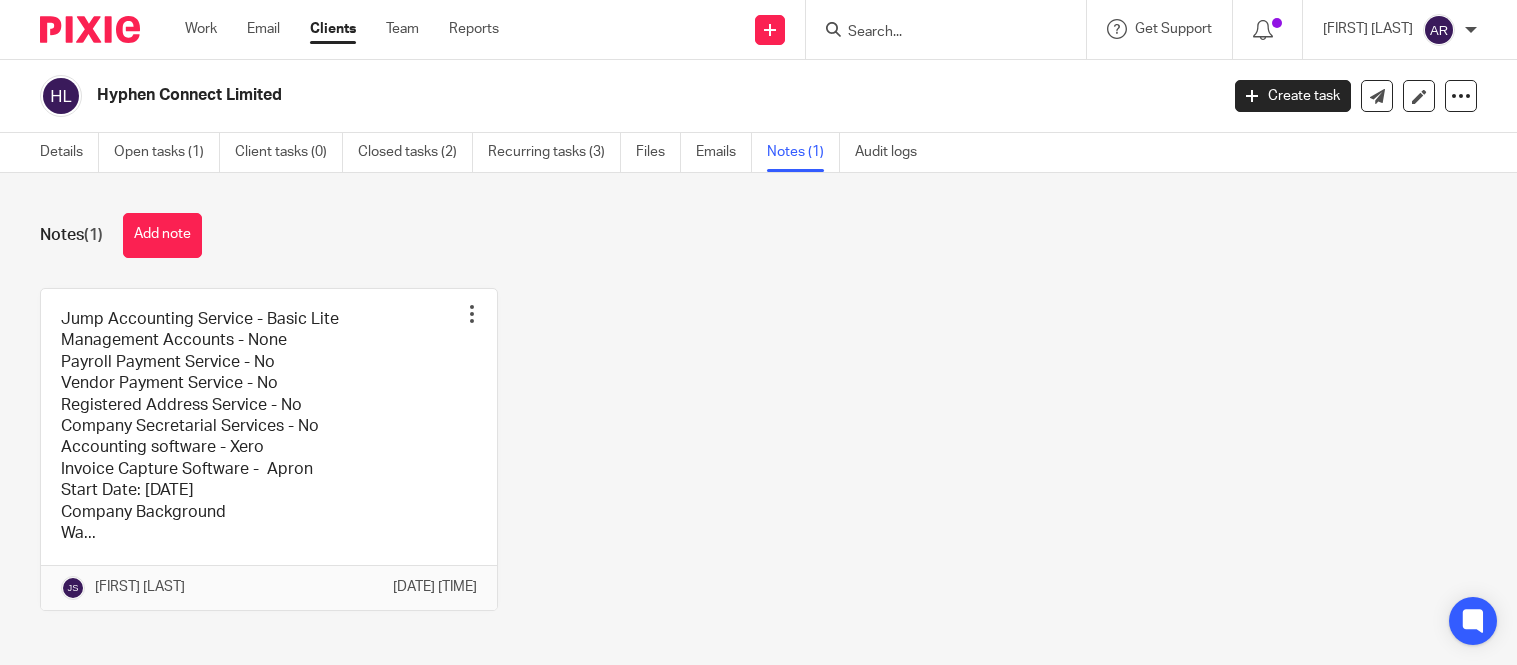scroll, scrollTop: 0, scrollLeft: 0, axis: both 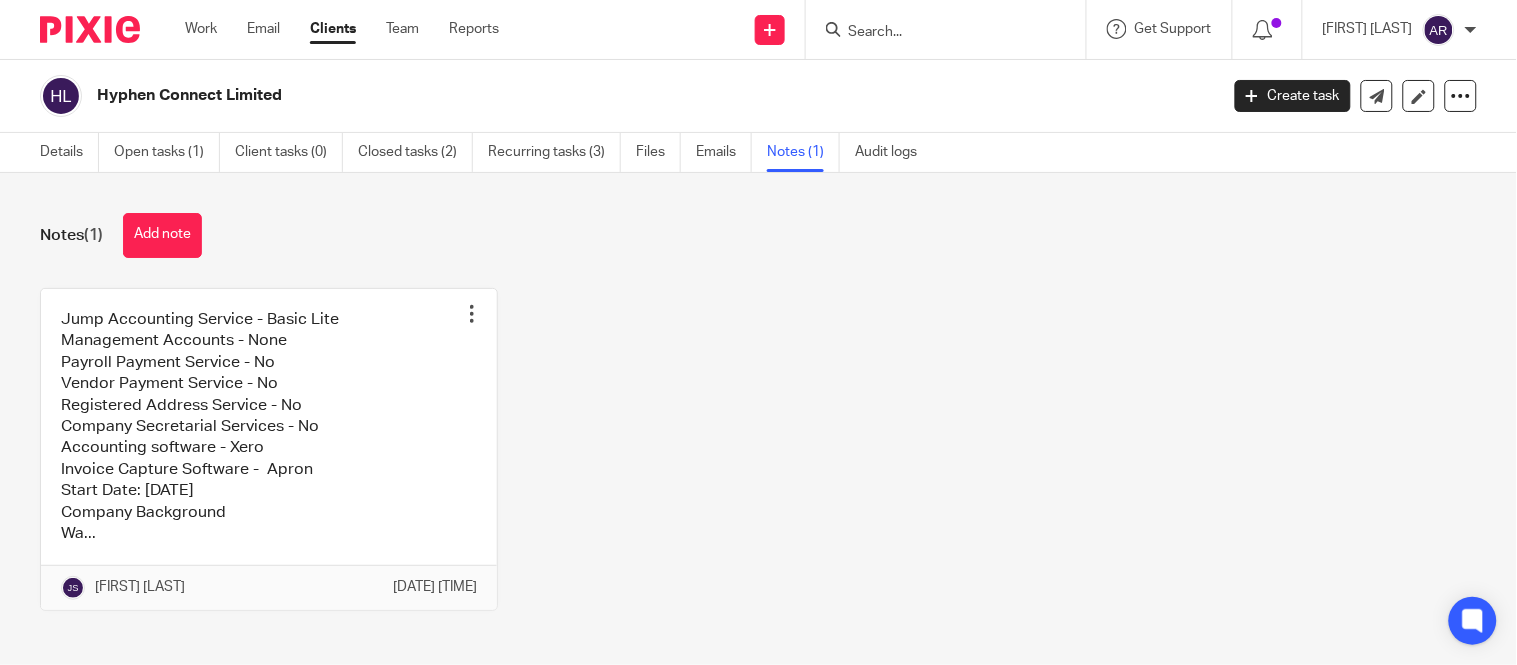 click on "Details
Open tasks (1)
Client tasks (0)
Closed tasks (2)
Recurring tasks (3)
Files
Emails
Notes (1)
Audit logs" at bounding box center [493, 152] 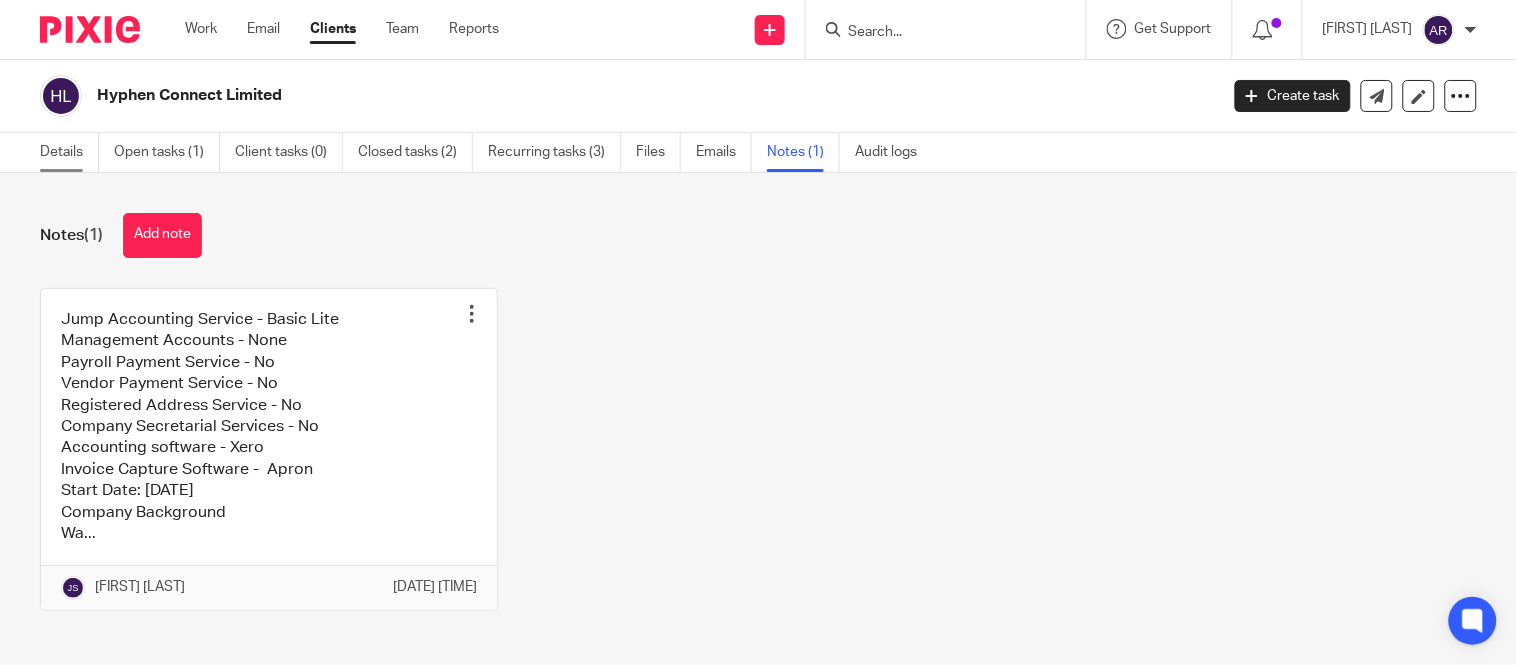 click on "Details" at bounding box center (69, 152) 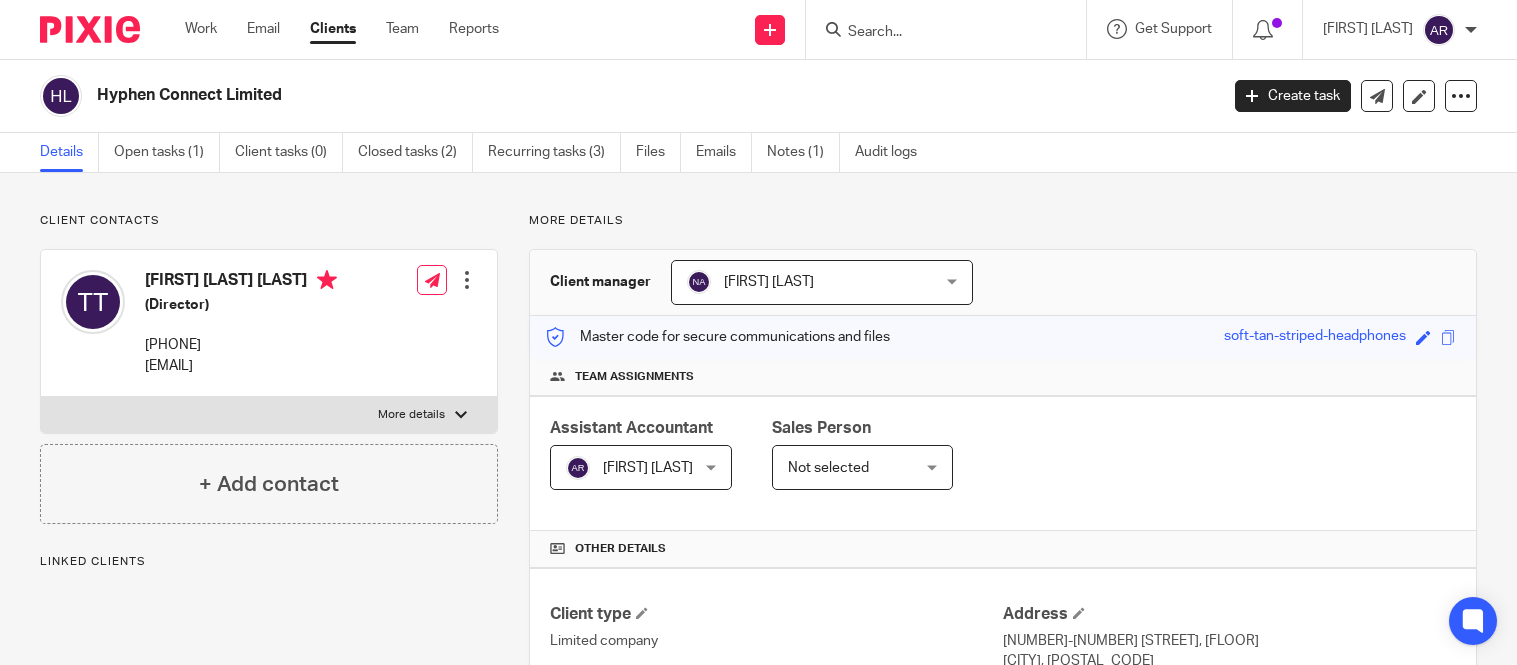 scroll, scrollTop: 0, scrollLeft: 0, axis: both 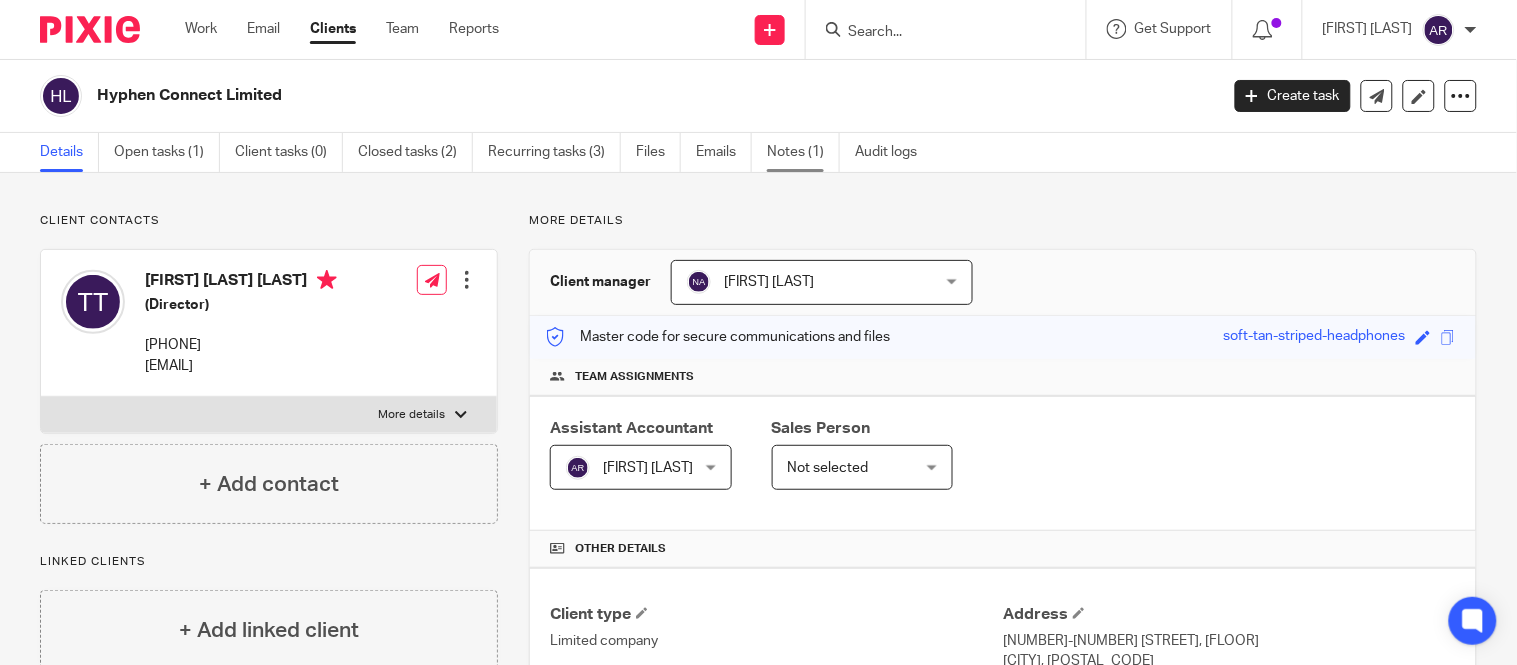 click on "Notes (1)" at bounding box center [803, 152] 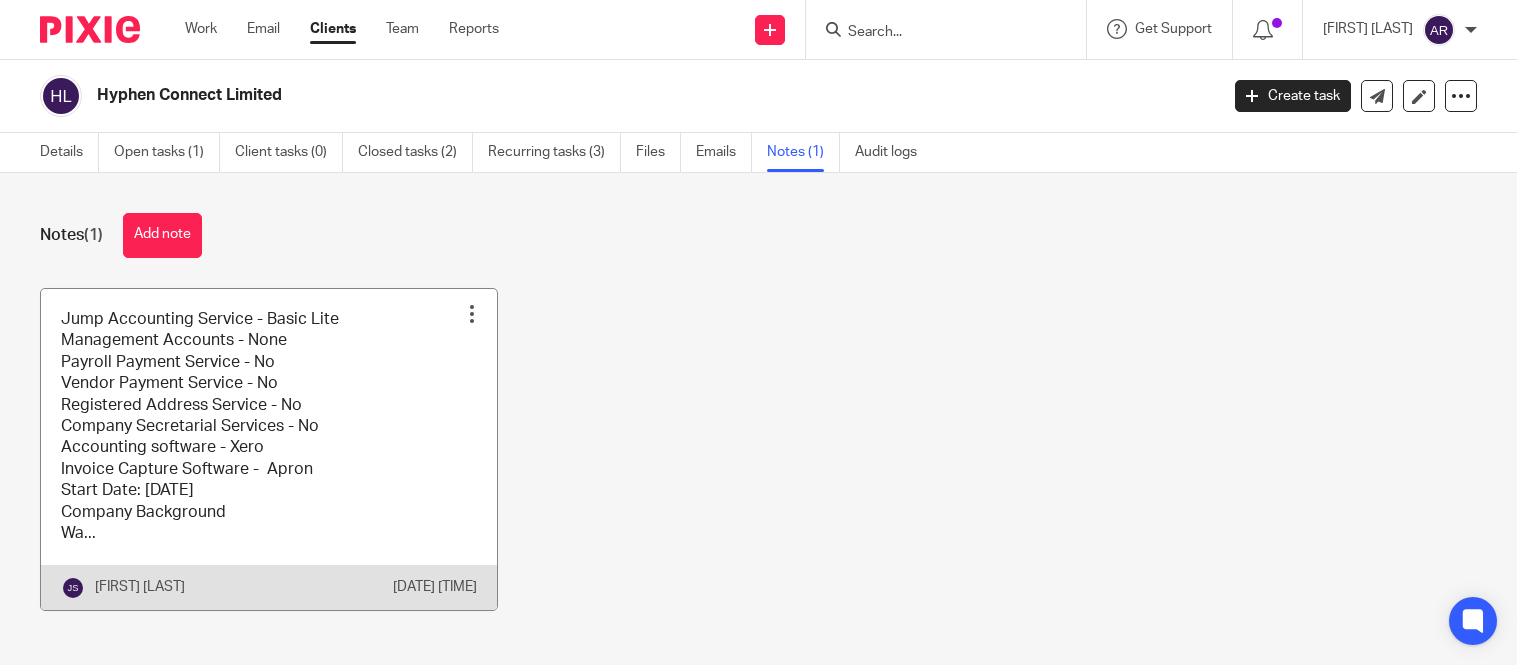 scroll, scrollTop: 0, scrollLeft: 0, axis: both 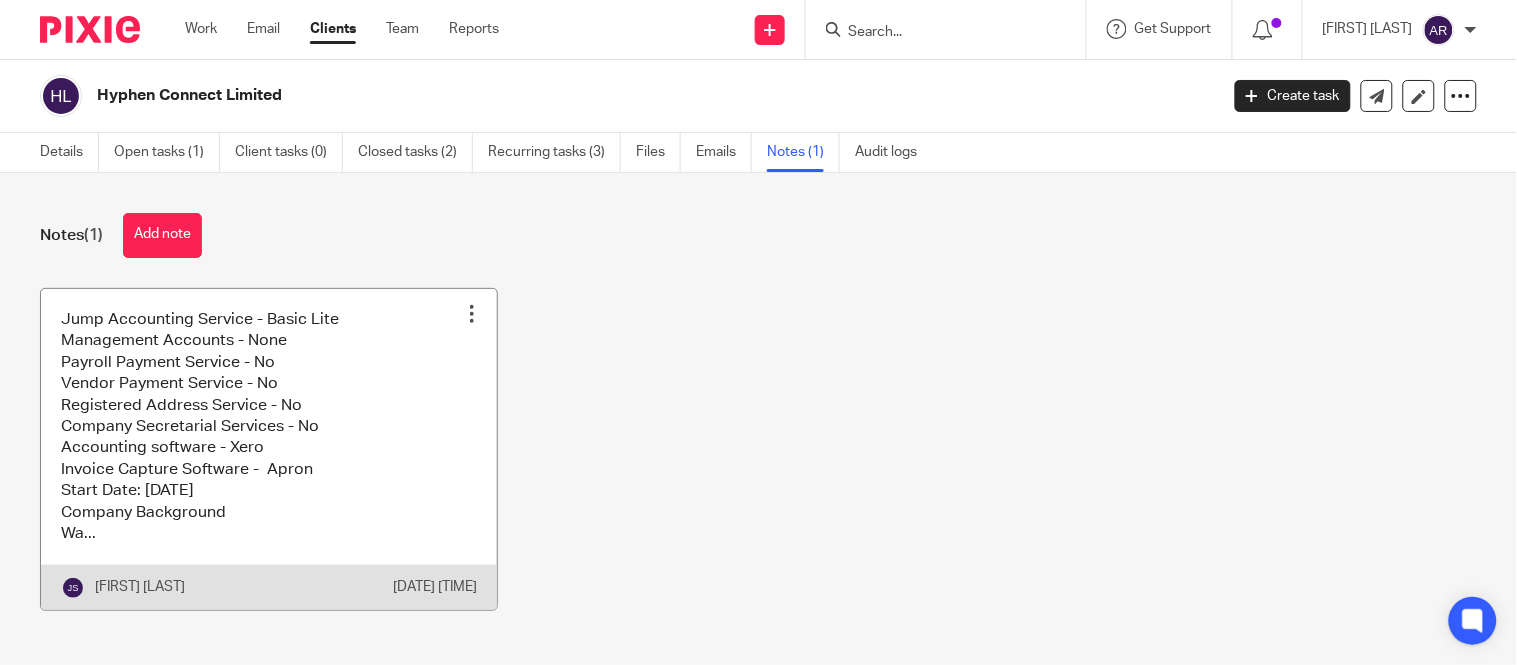 click at bounding box center [269, 449] 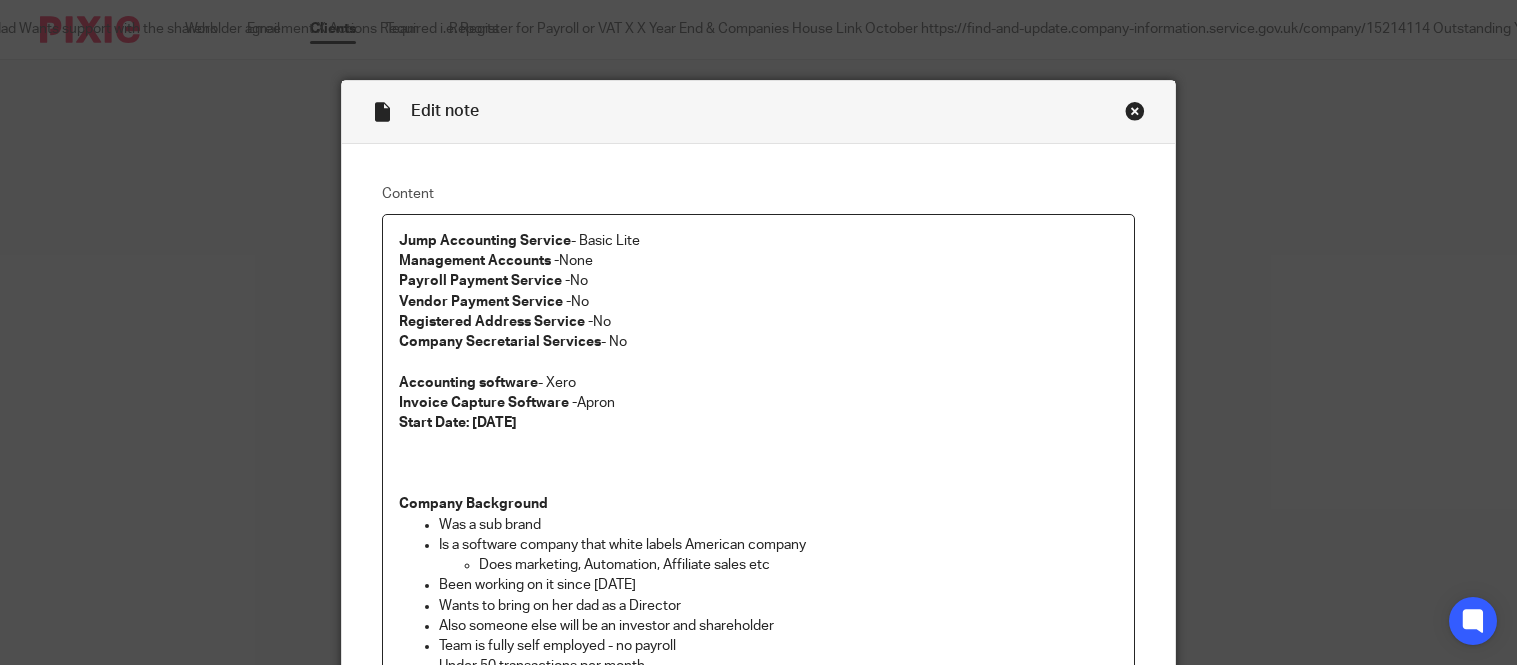 scroll, scrollTop: 0, scrollLeft: 0, axis: both 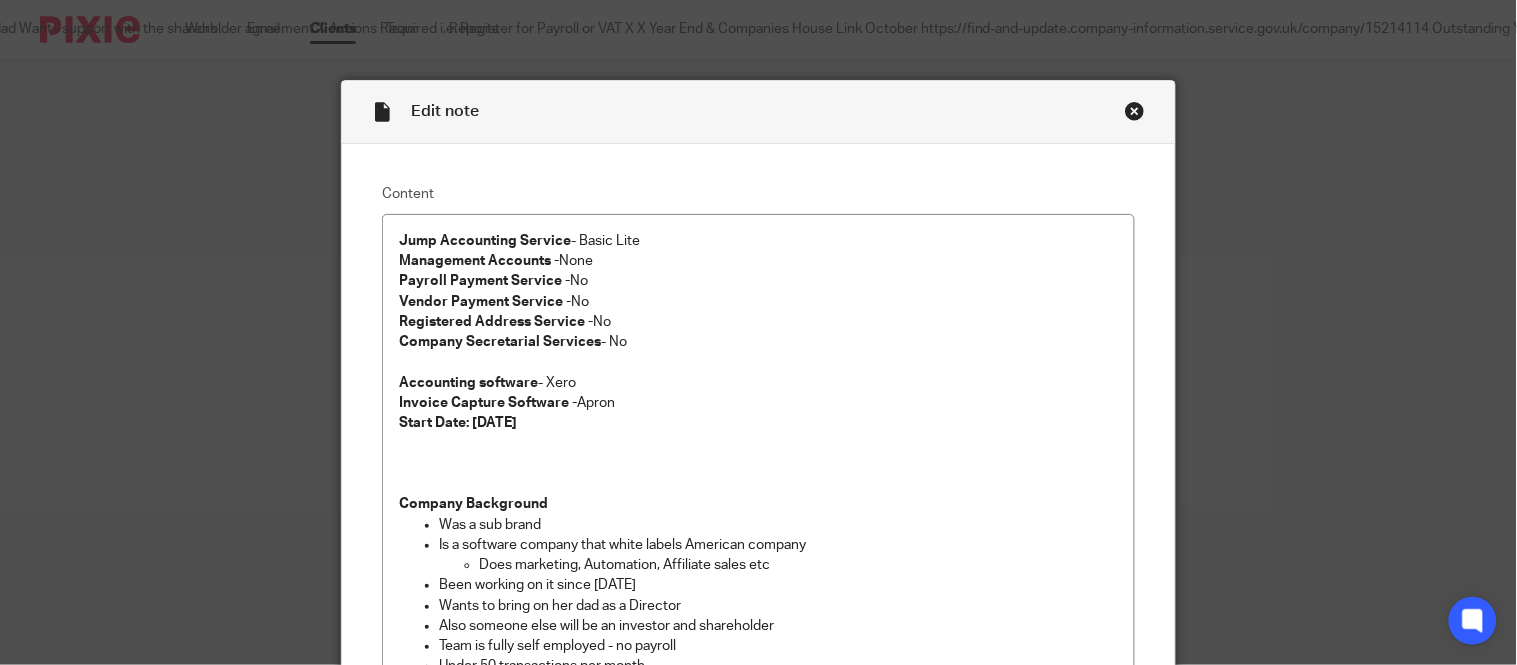 click at bounding box center [1135, 111] 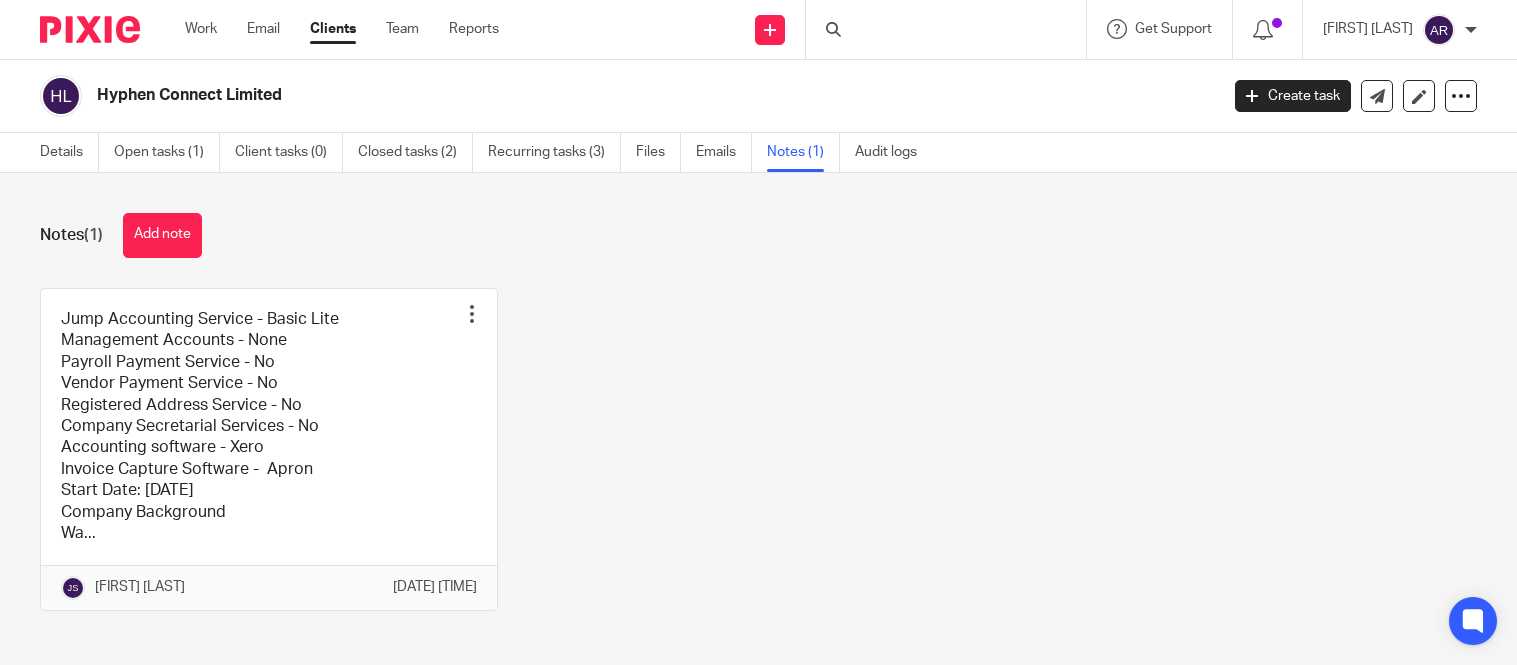 scroll, scrollTop: 0, scrollLeft: 0, axis: both 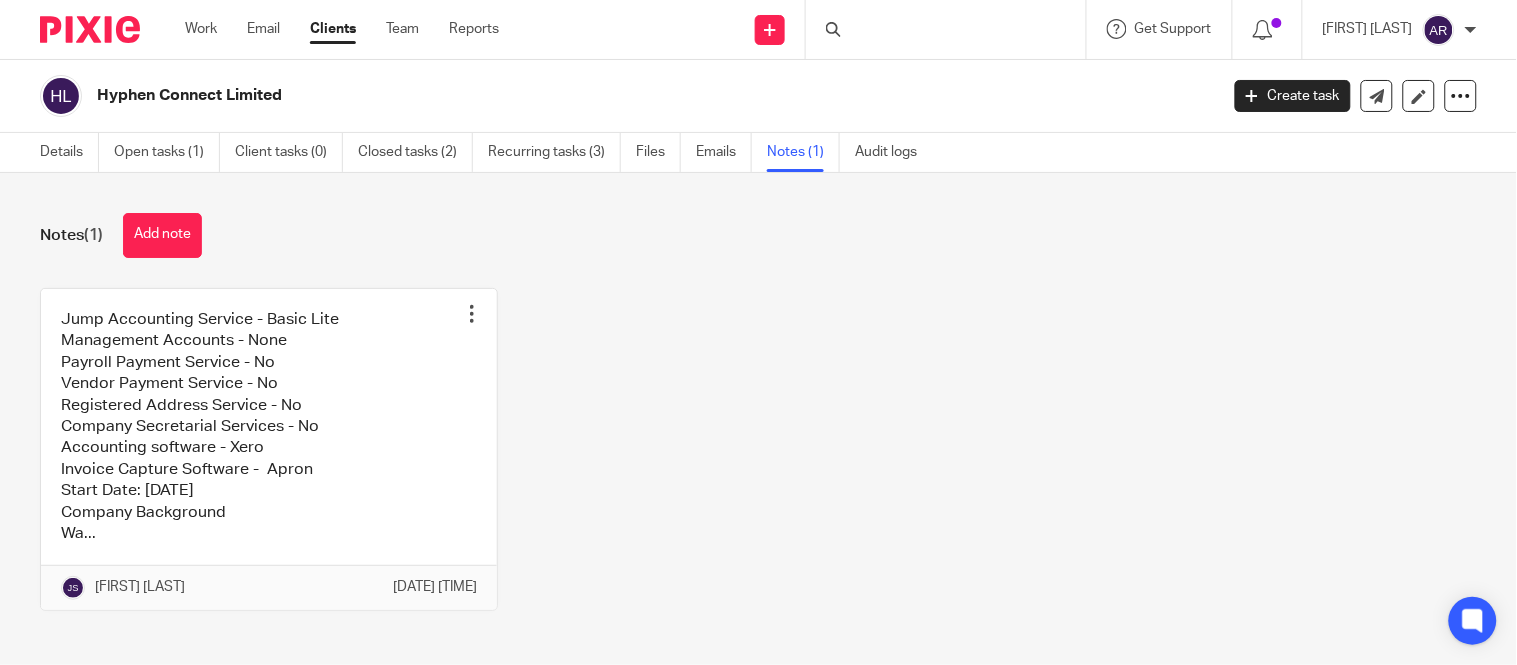 click on "Details" at bounding box center (69, 152) 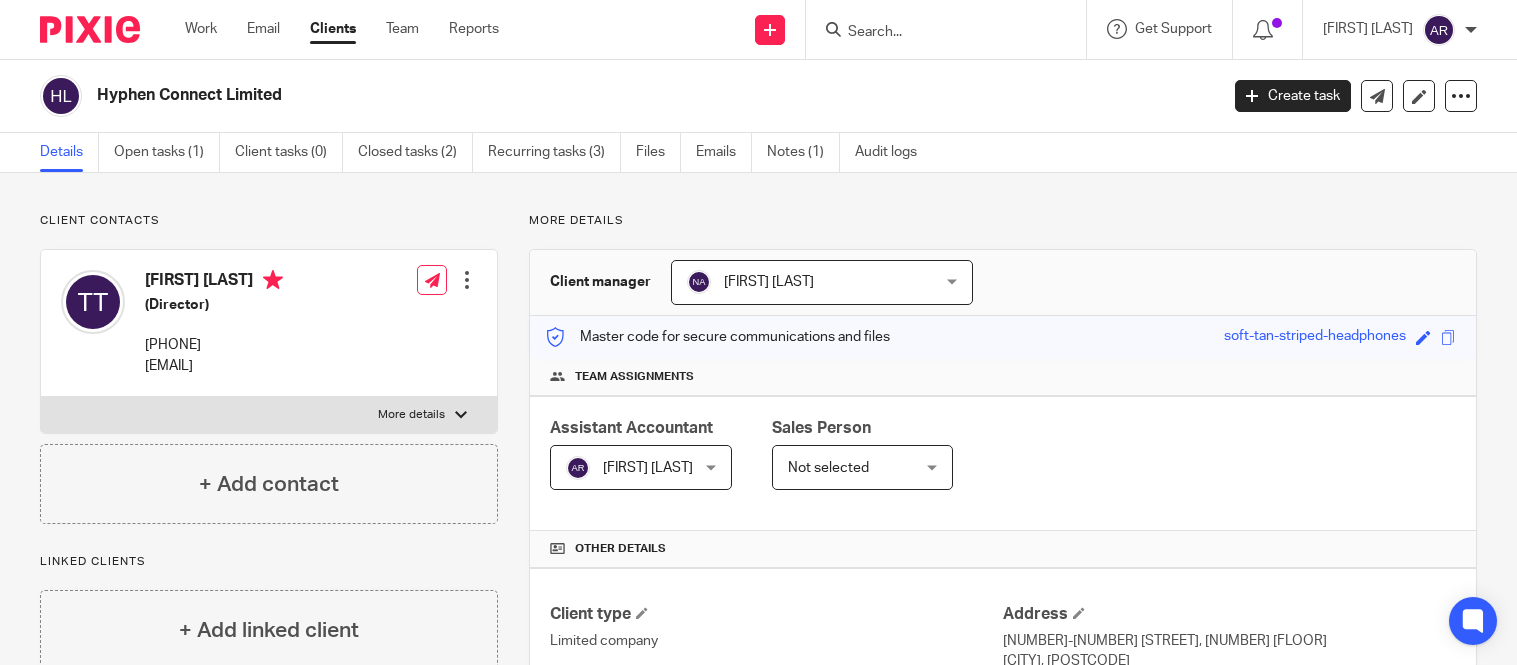click at bounding box center (1430, 748) 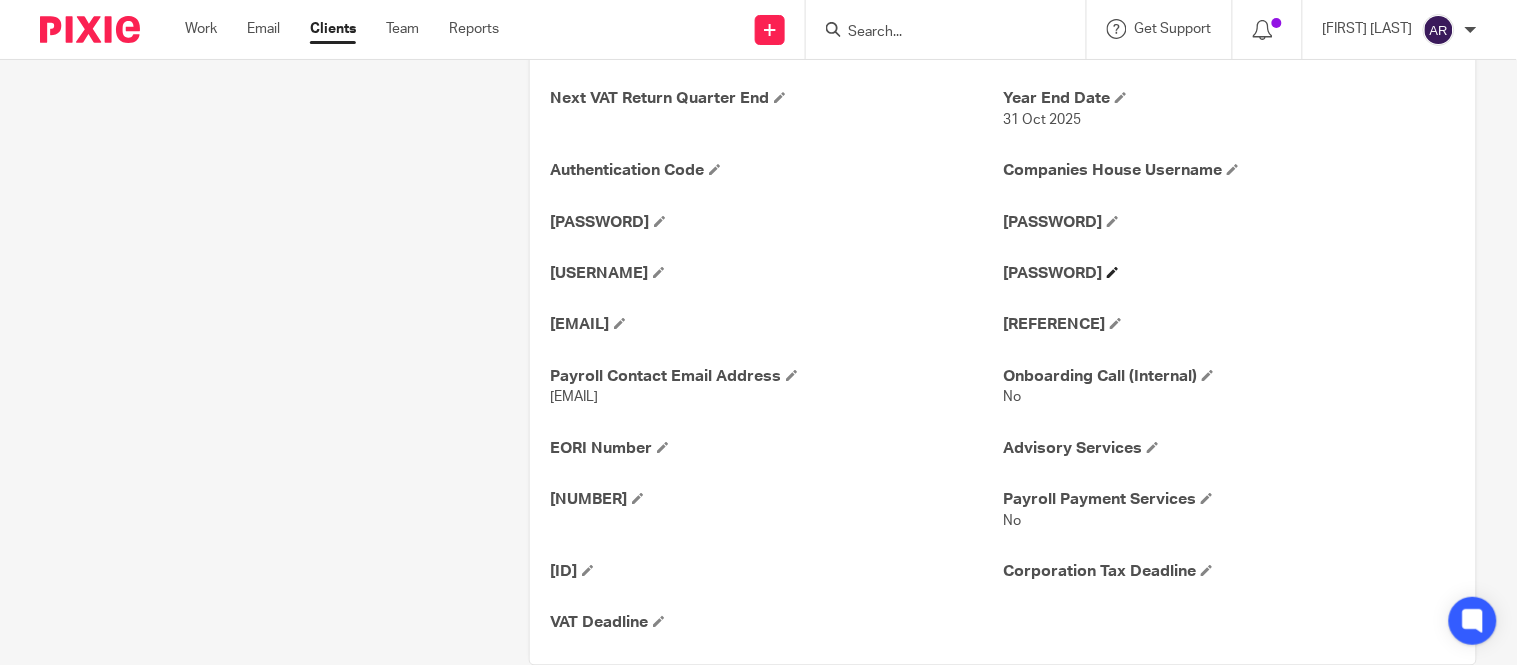 scroll, scrollTop: 1068, scrollLeft: 0, axis: vertical 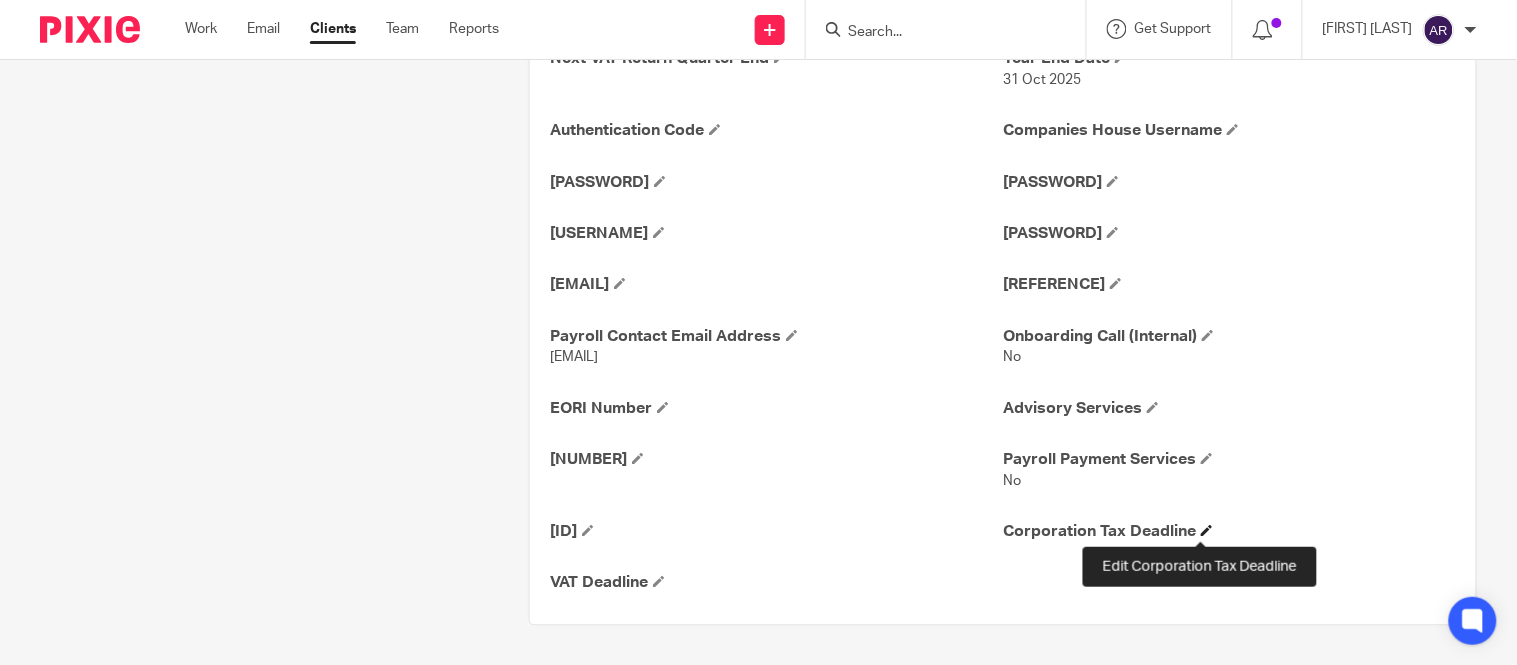 click at bounding box center [1207, 530] 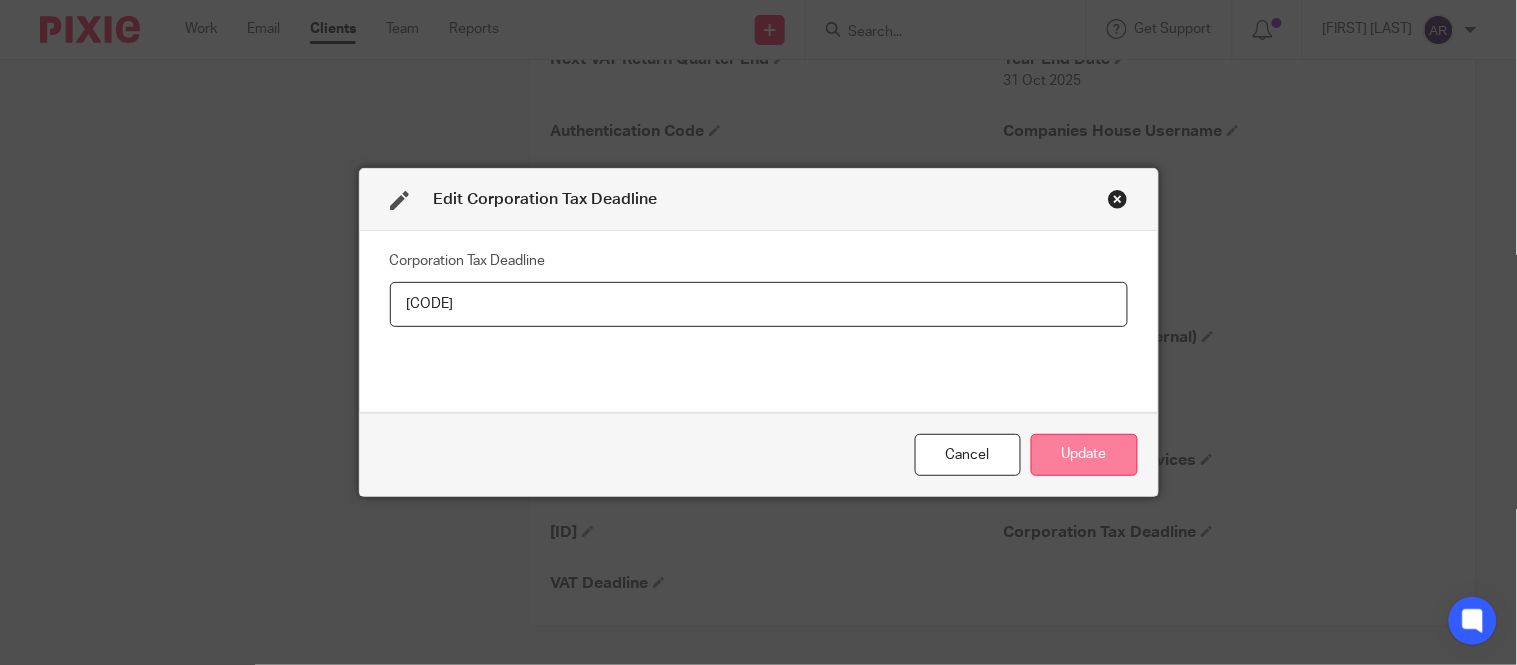 type on "[CODE]" 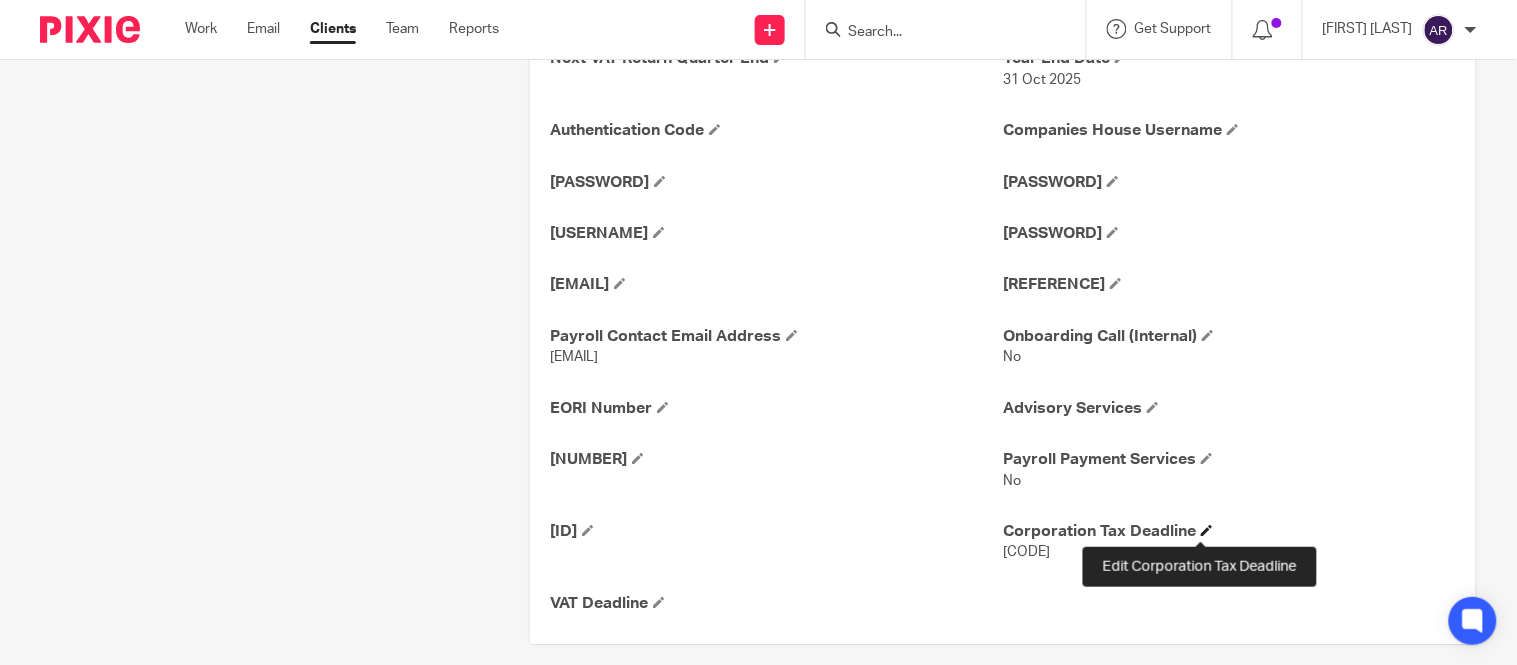click at bounding box center (1207, 530) 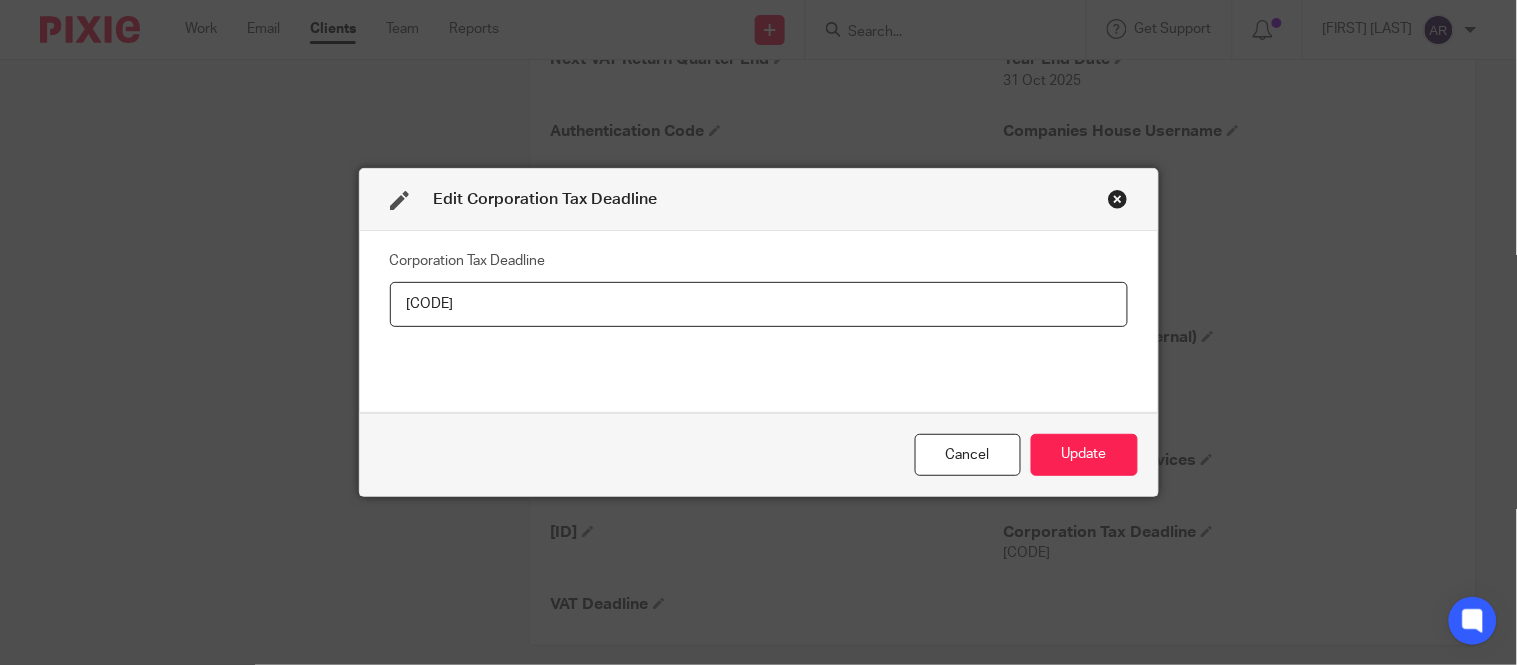 drag, startPoint x: 900, startPoint y: 290, endPoint x: 356, endPoint y: 302, distance: 544.1323 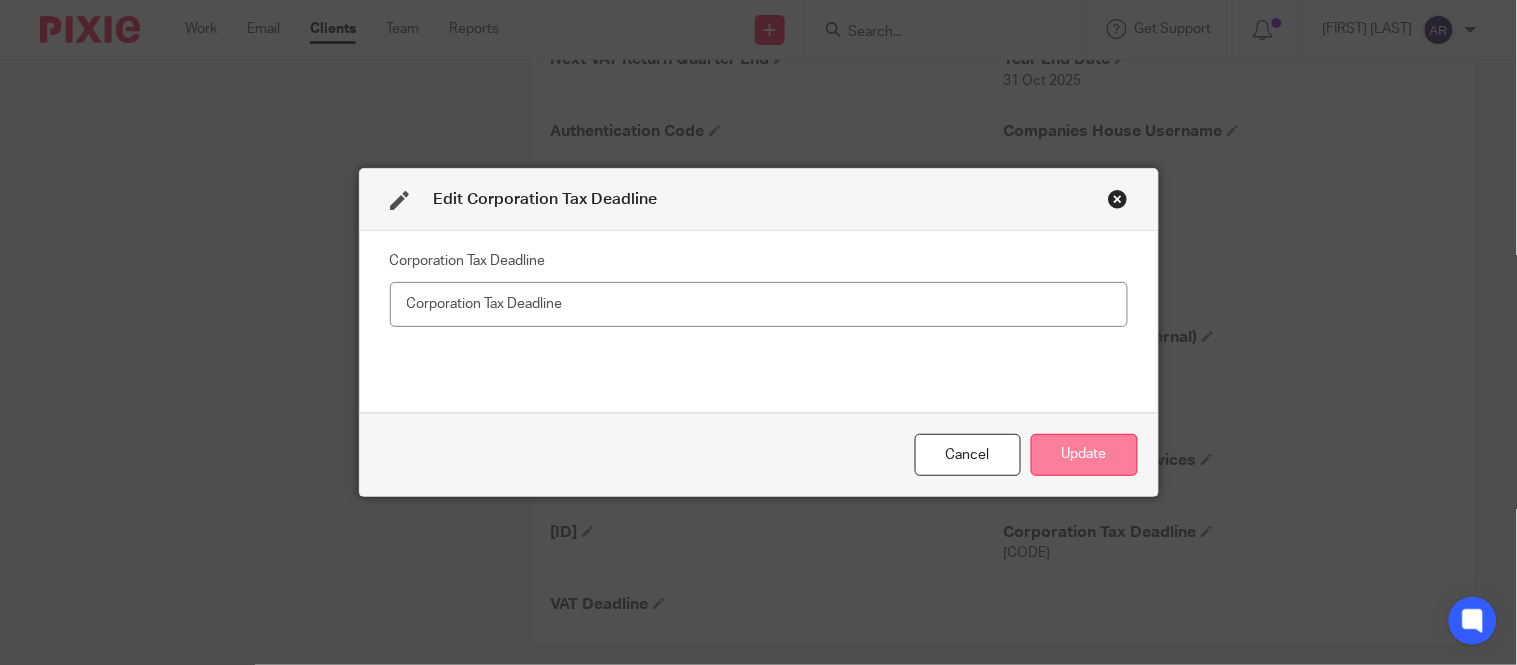 type 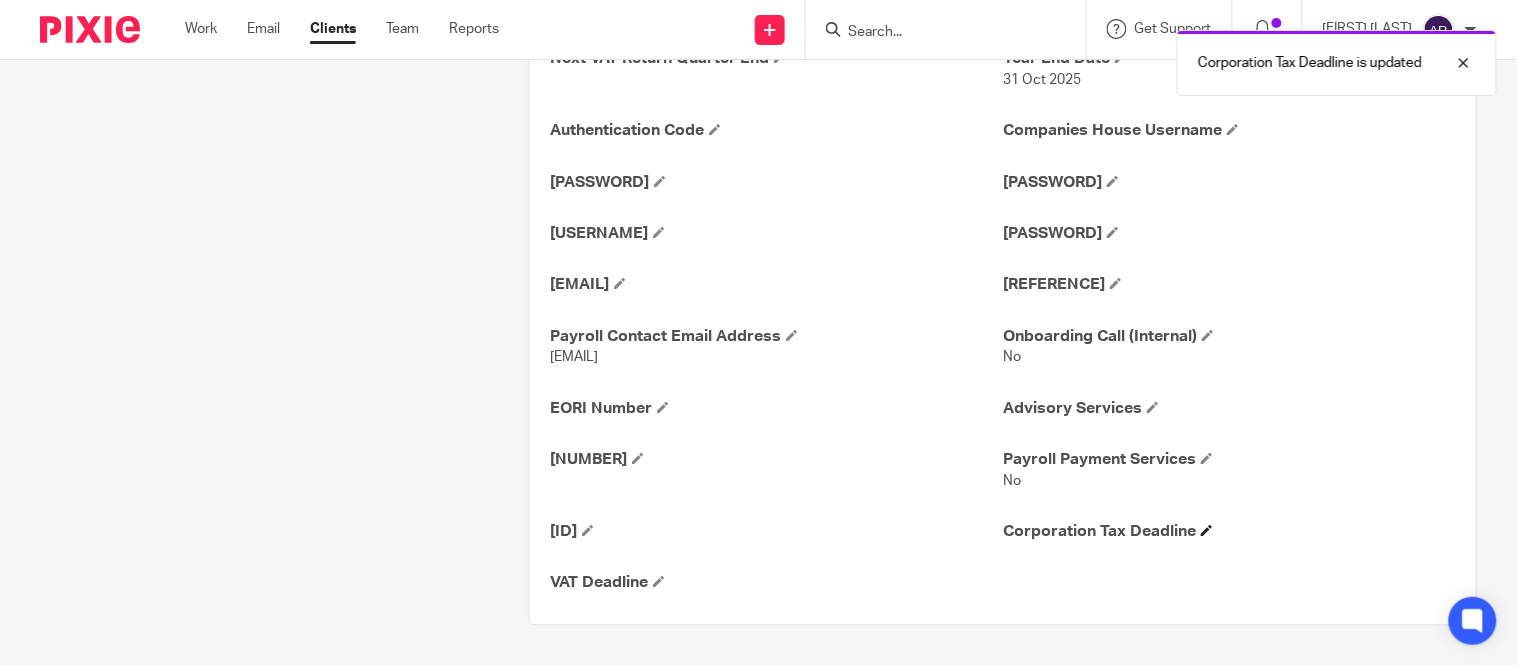 click on "Corporation Tax Deadline" at bounding box center (1229, 531) 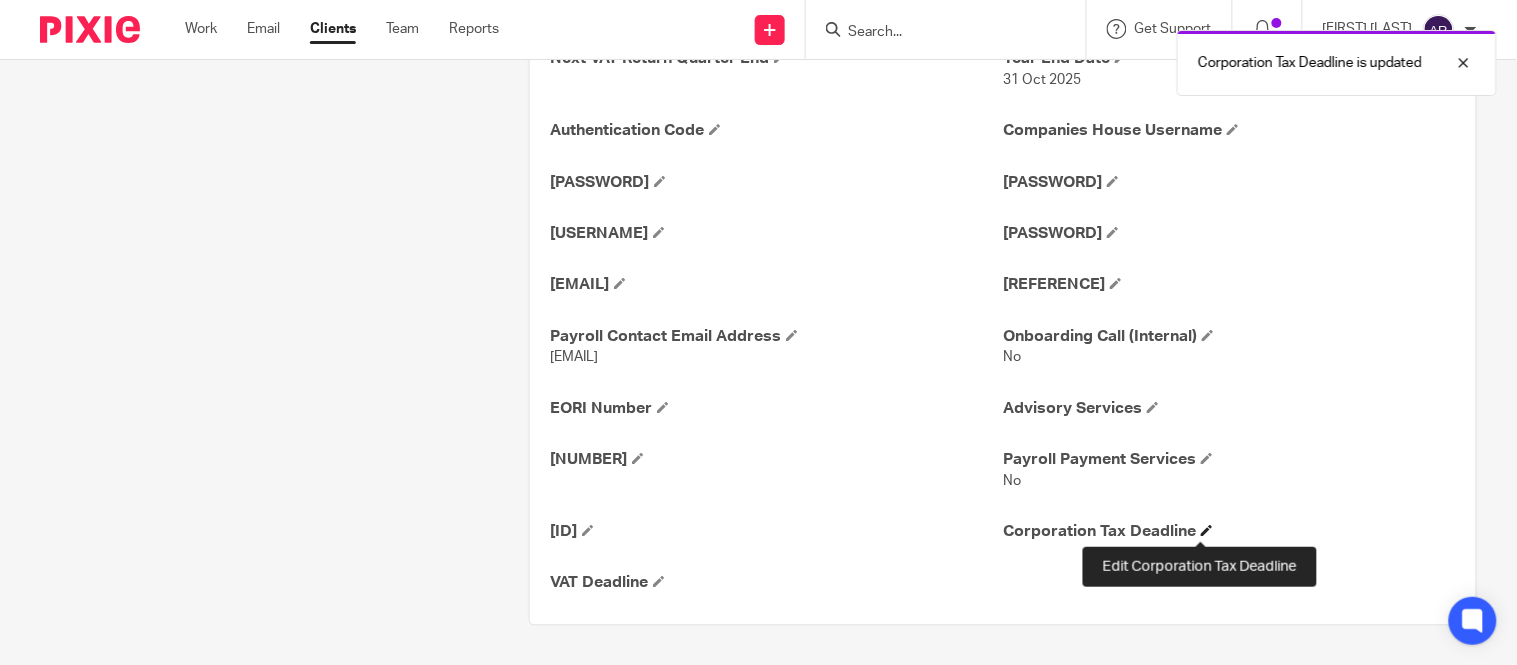 click at bounding box center [1207, 530] 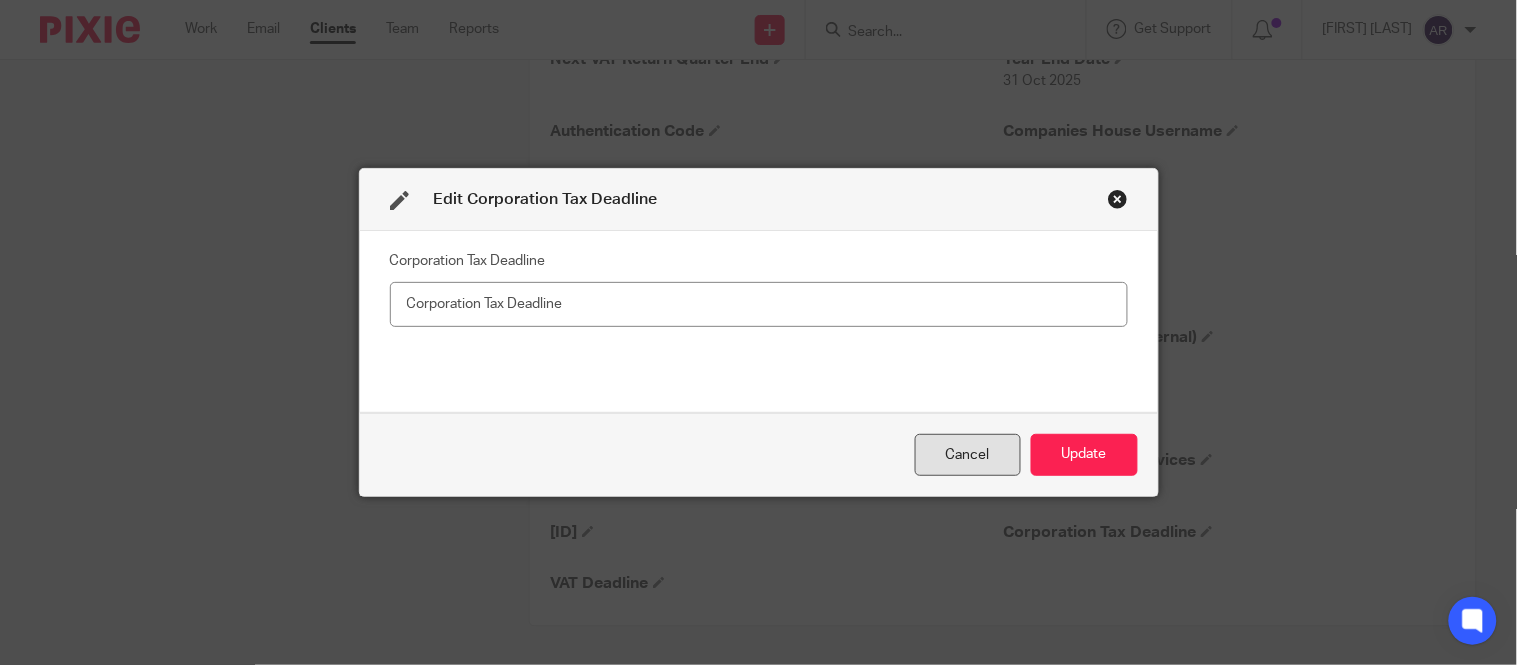 click on "Cancel" at bounding box center [968, 455] 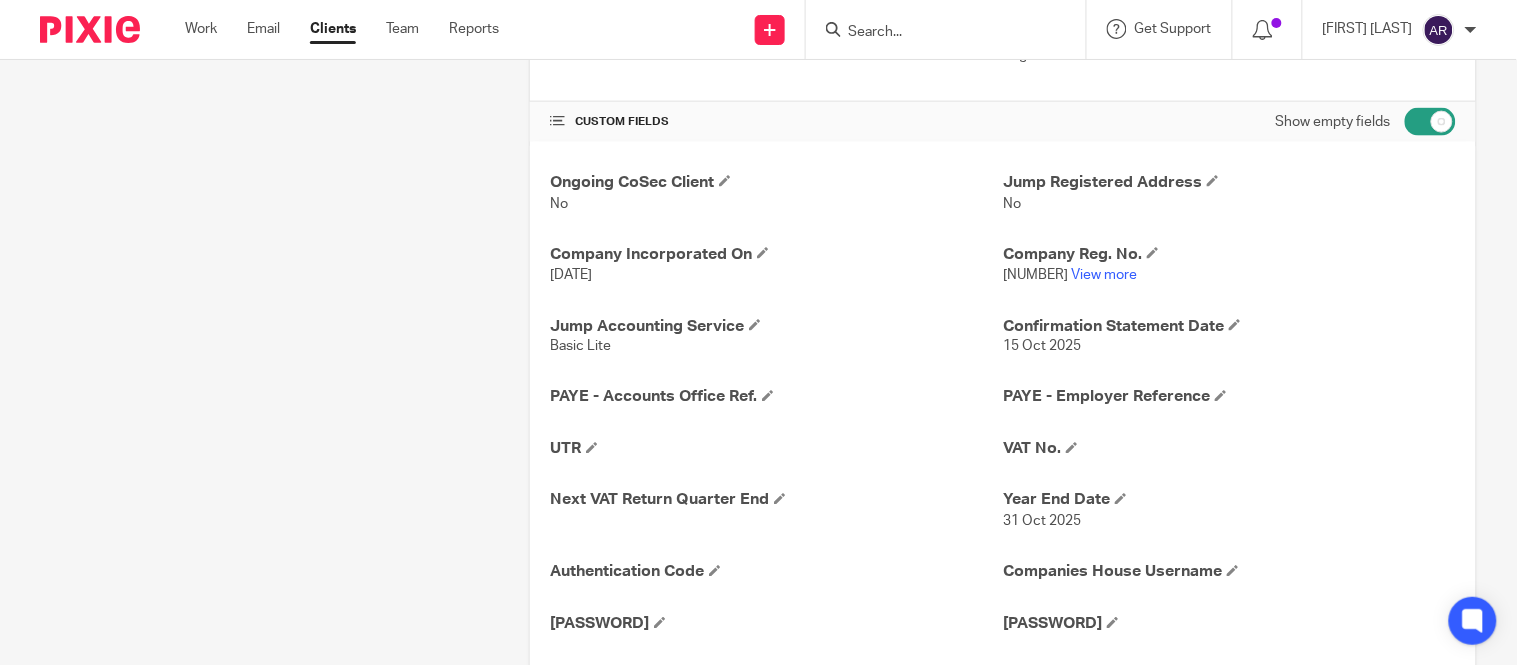 scroll, scrollTop: 624, scrollLeft: 0, axis: vertical 